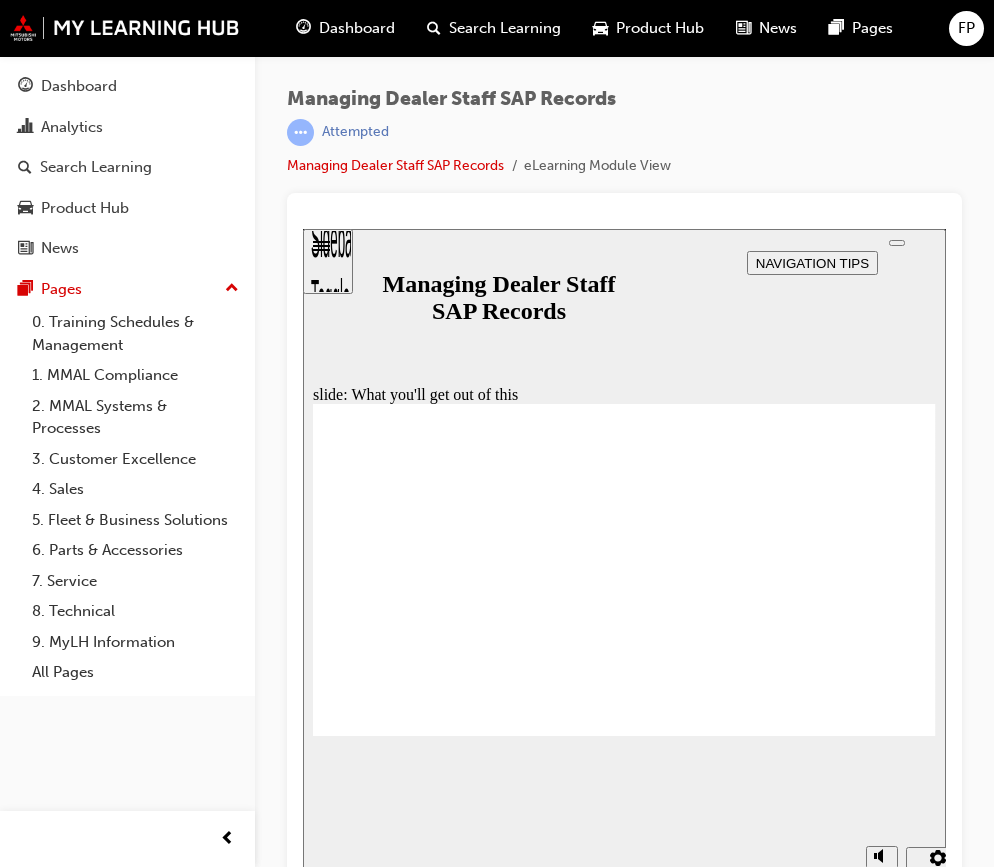 scroll, scrollTop: 0, scrollLeft: 0, axis: both 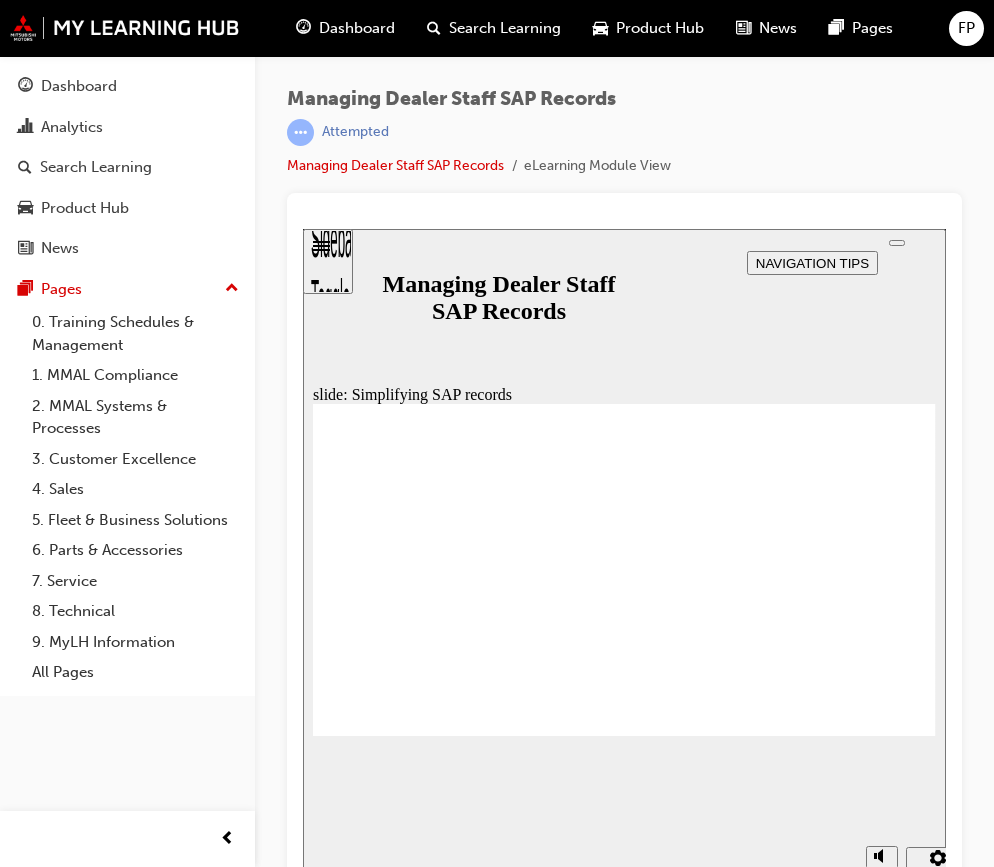 click 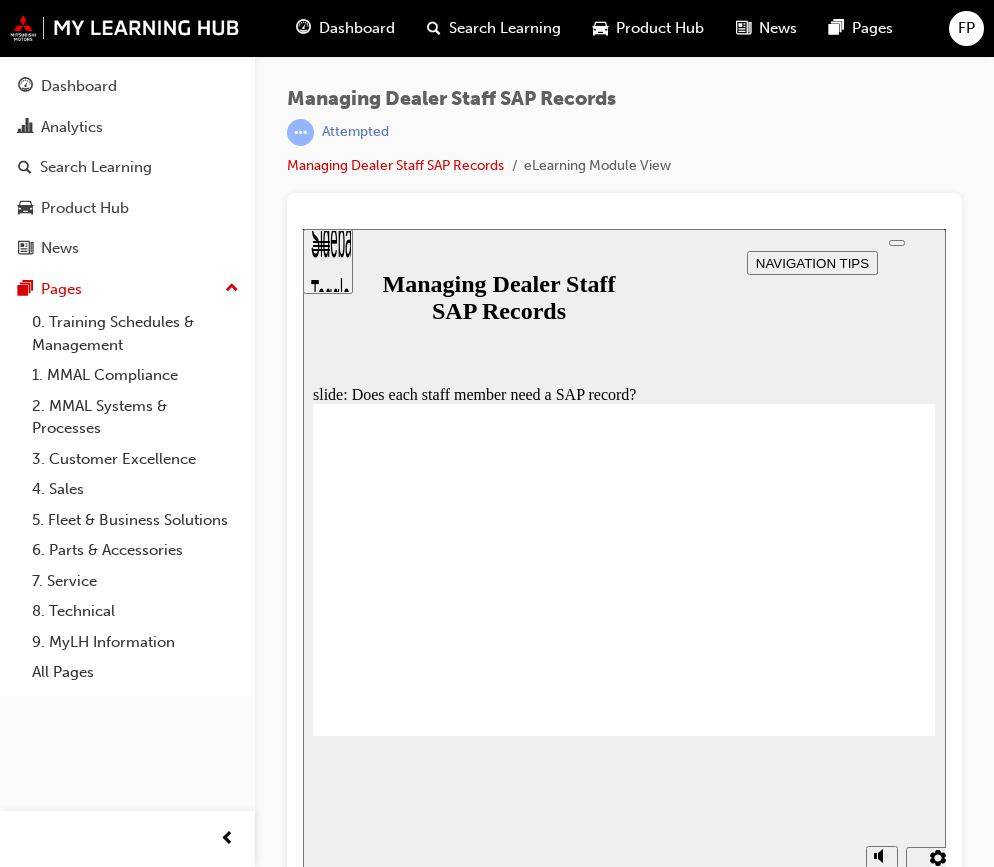 click 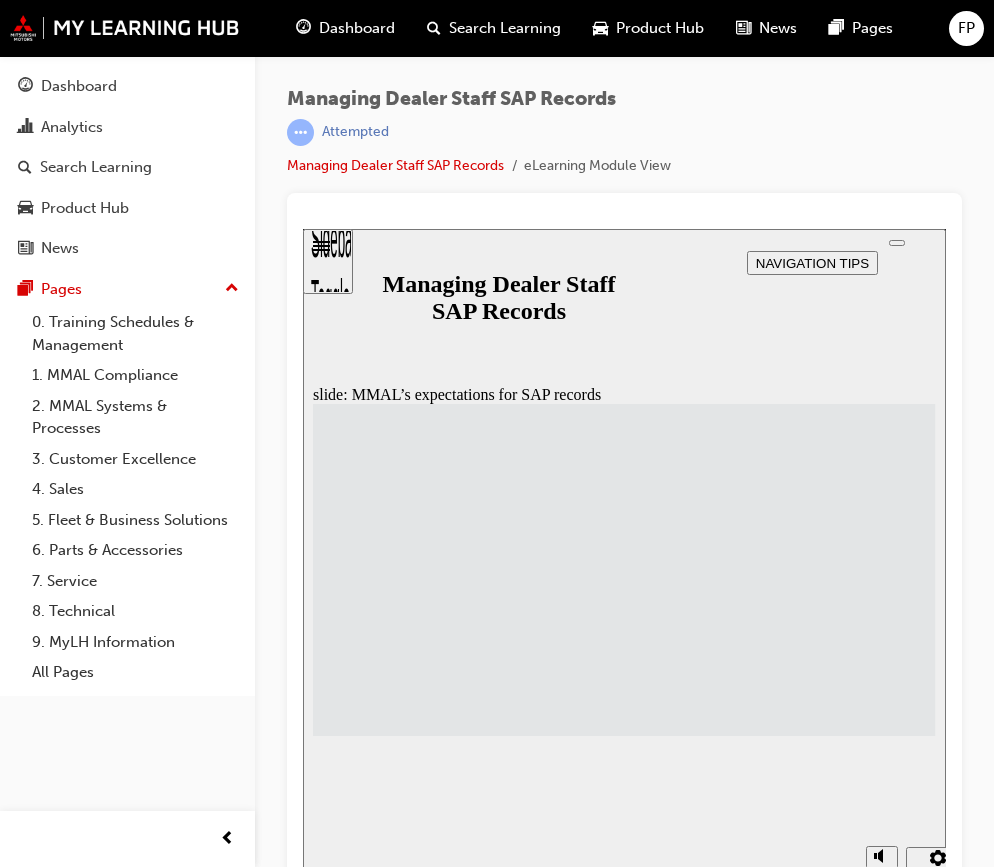 click 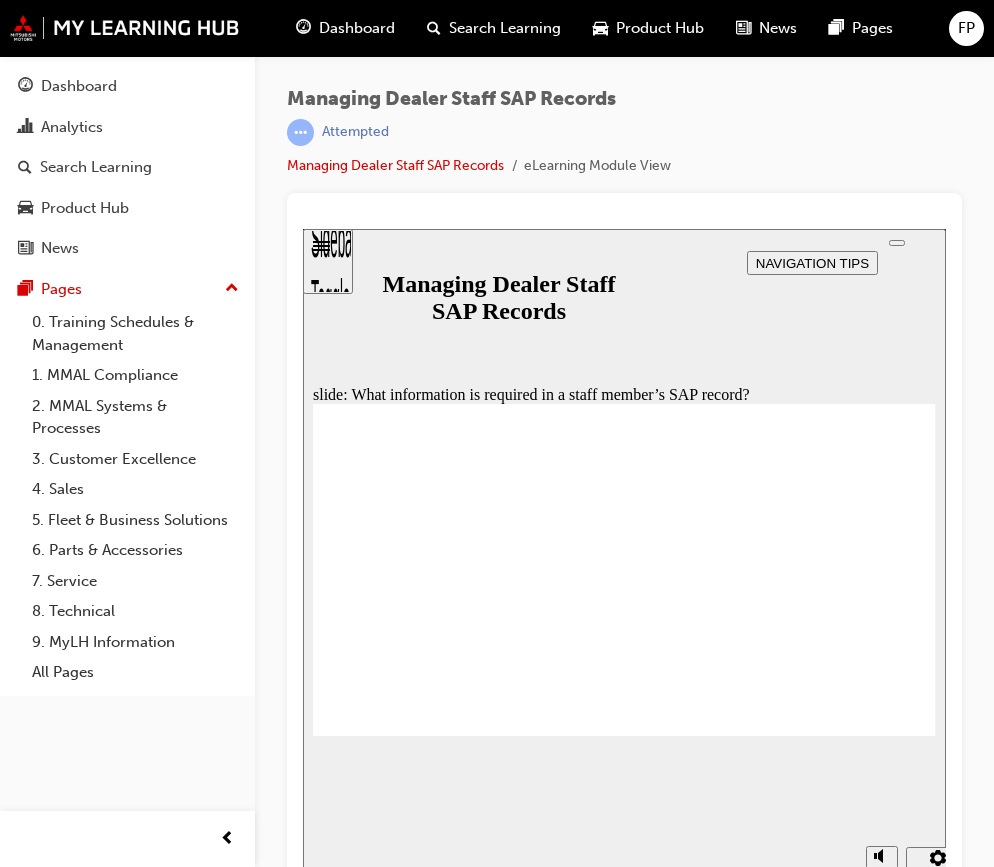 click 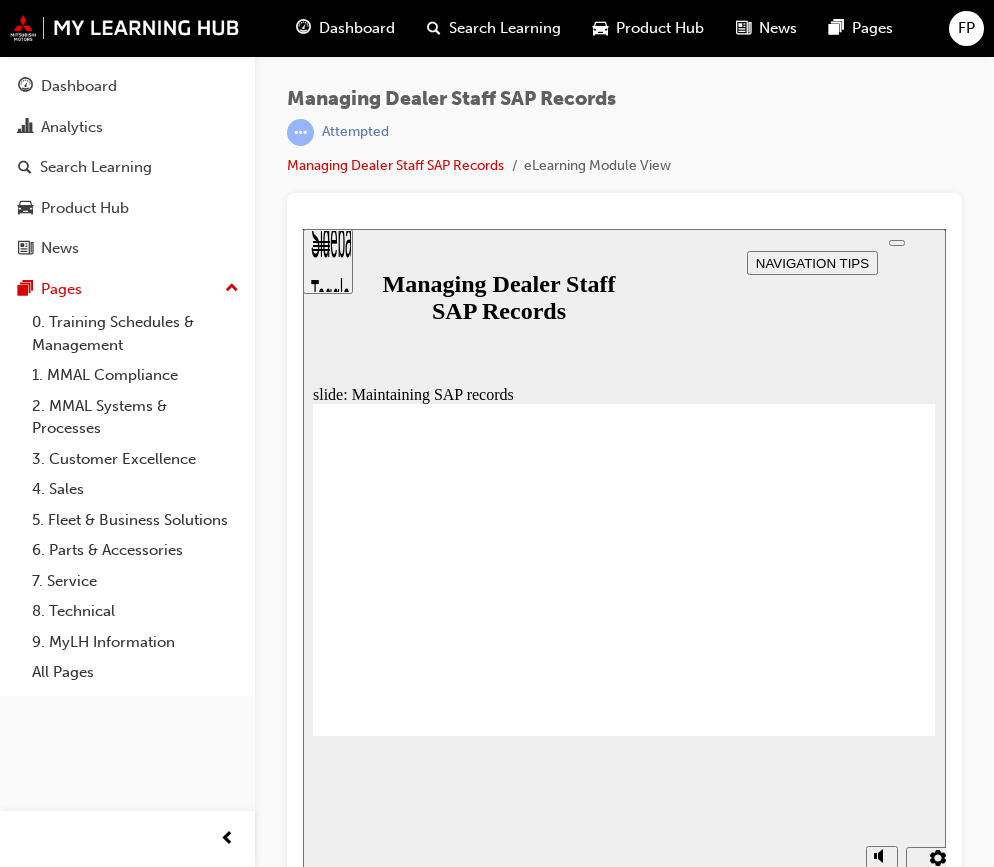 click 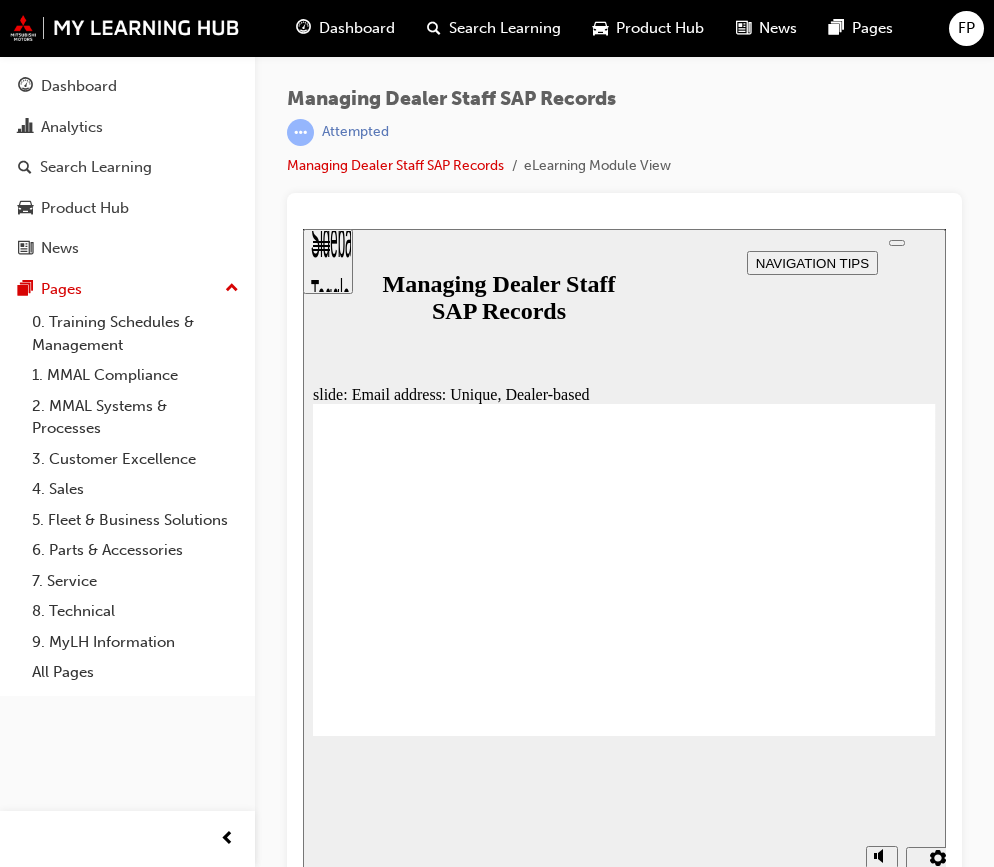 click 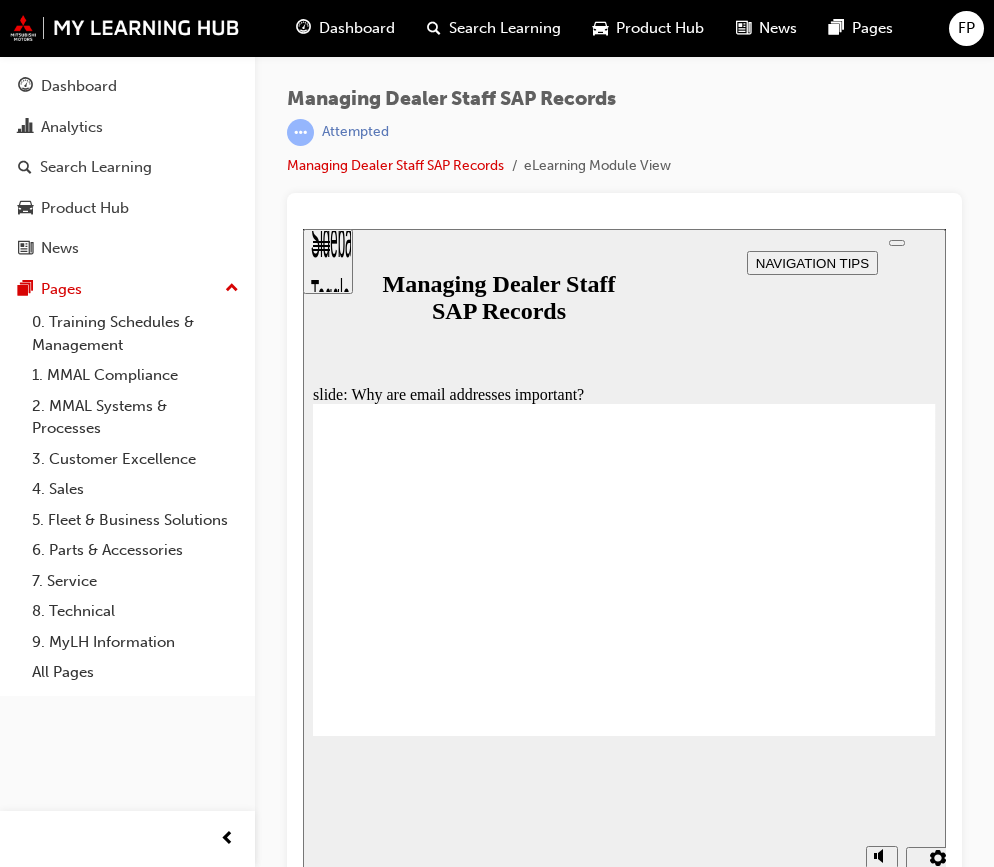 click 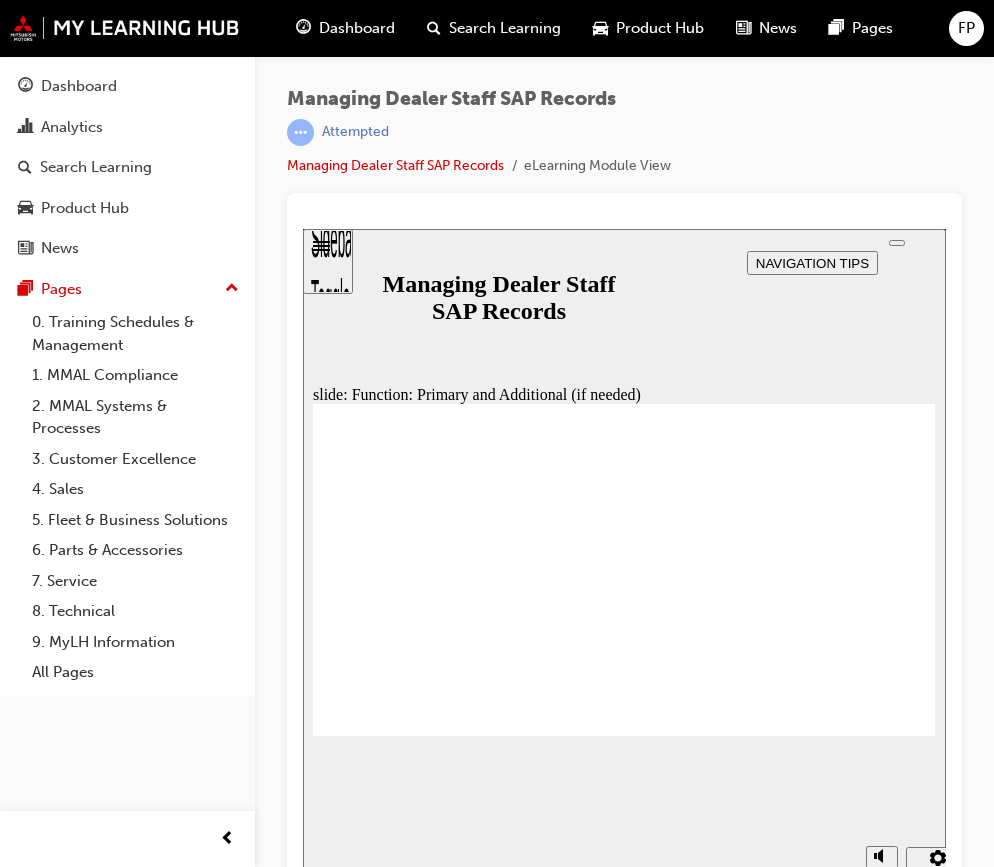 click 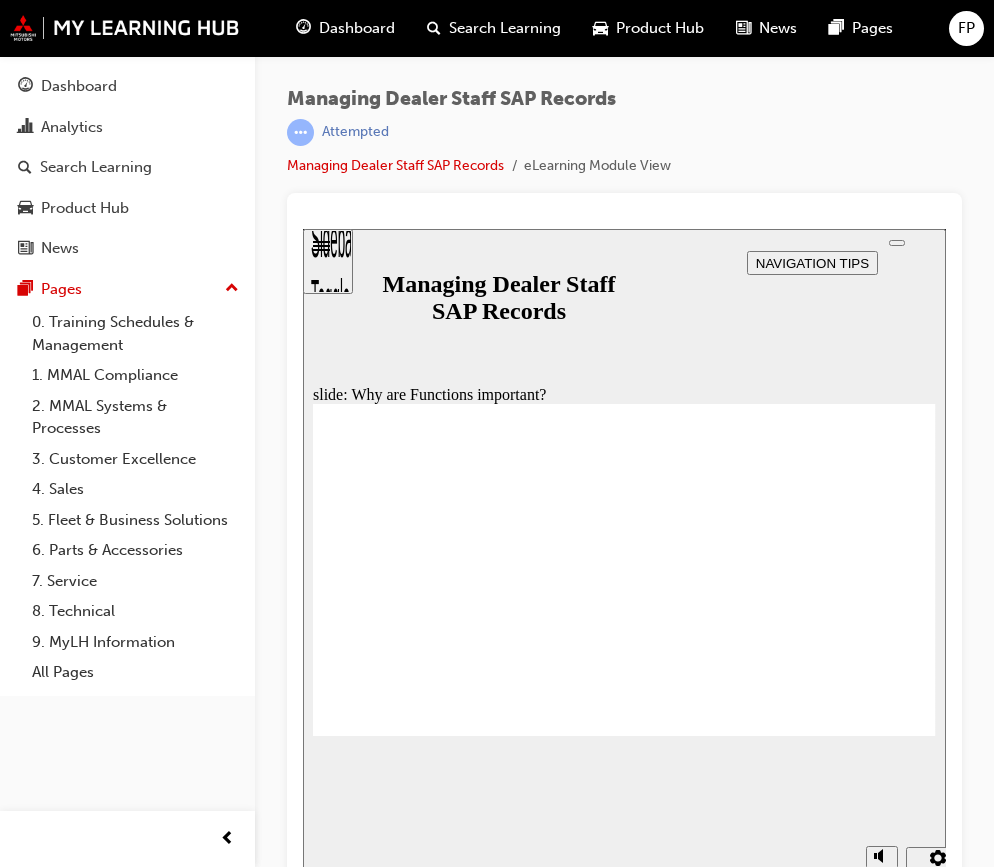 click 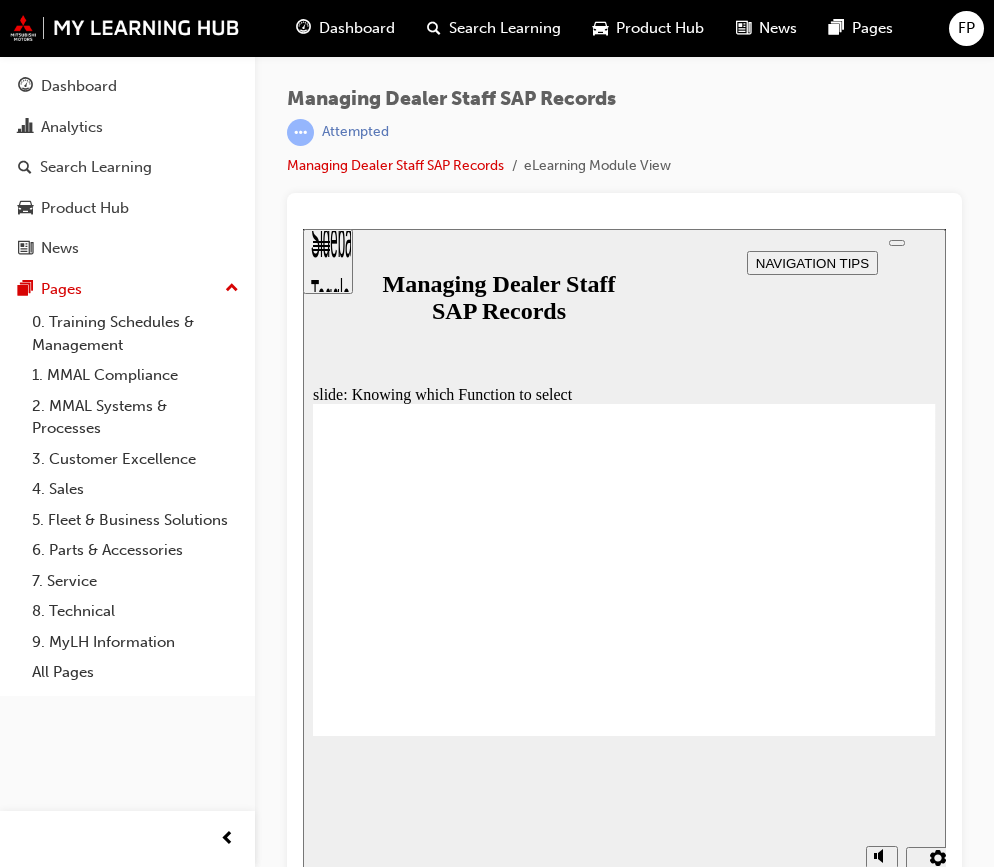 click 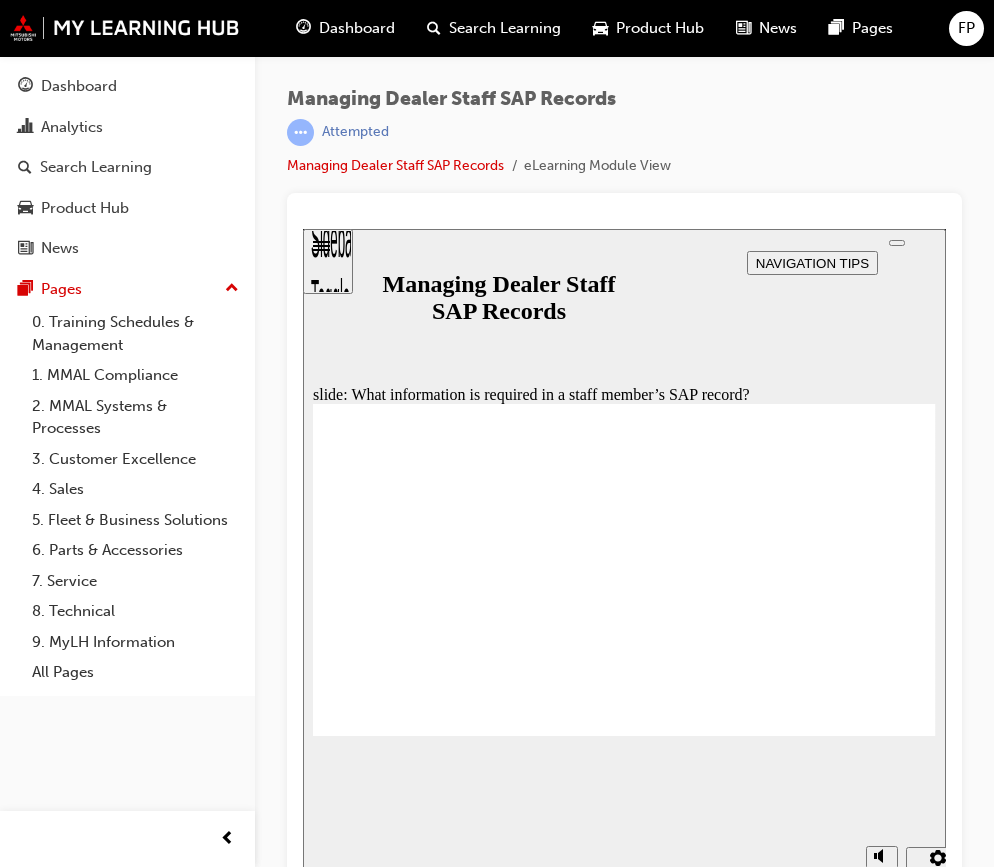click 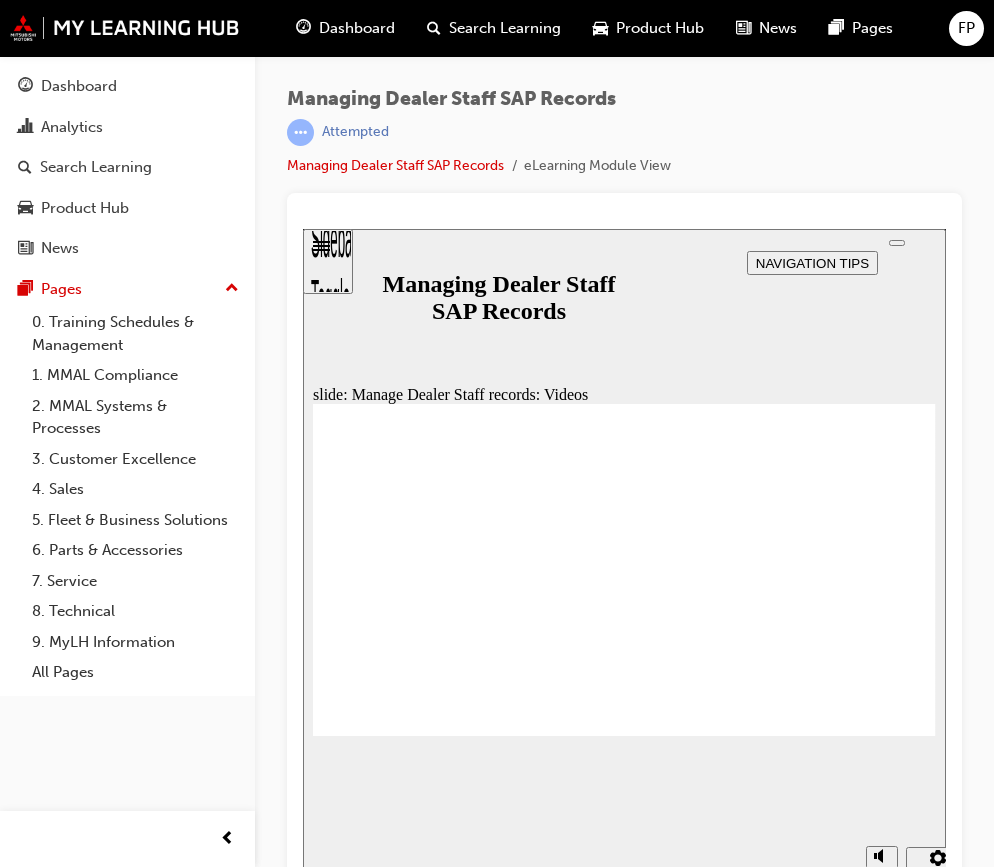 click 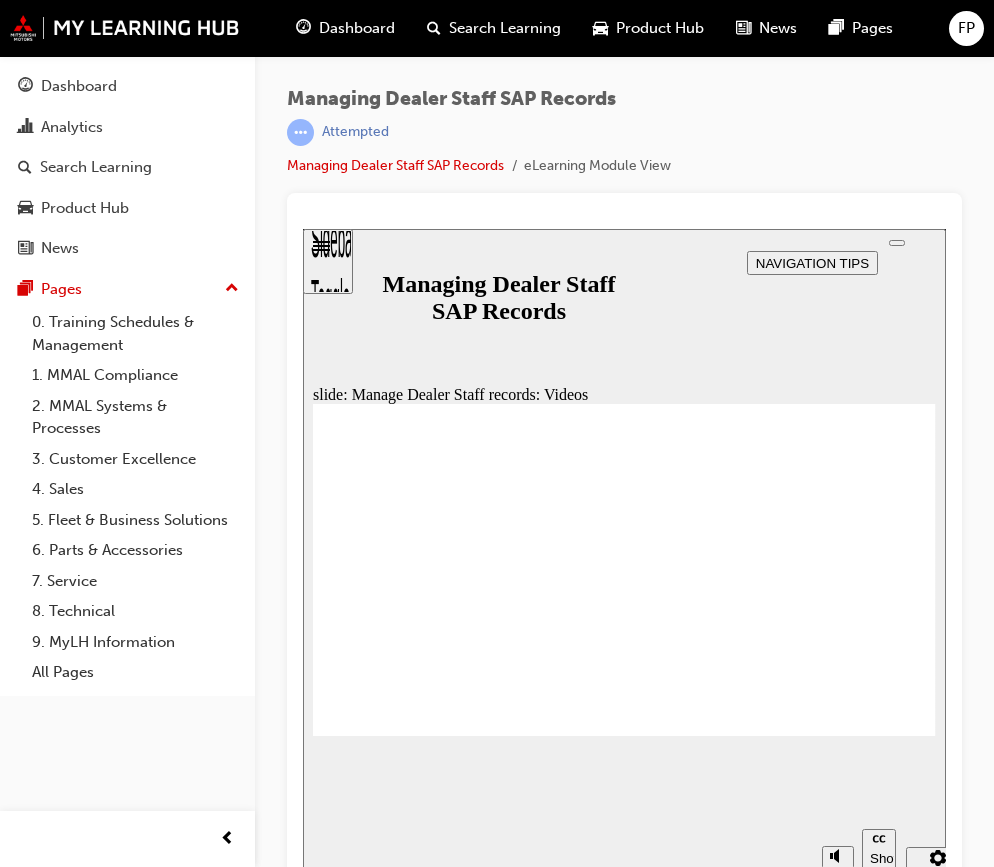 type on "6" 